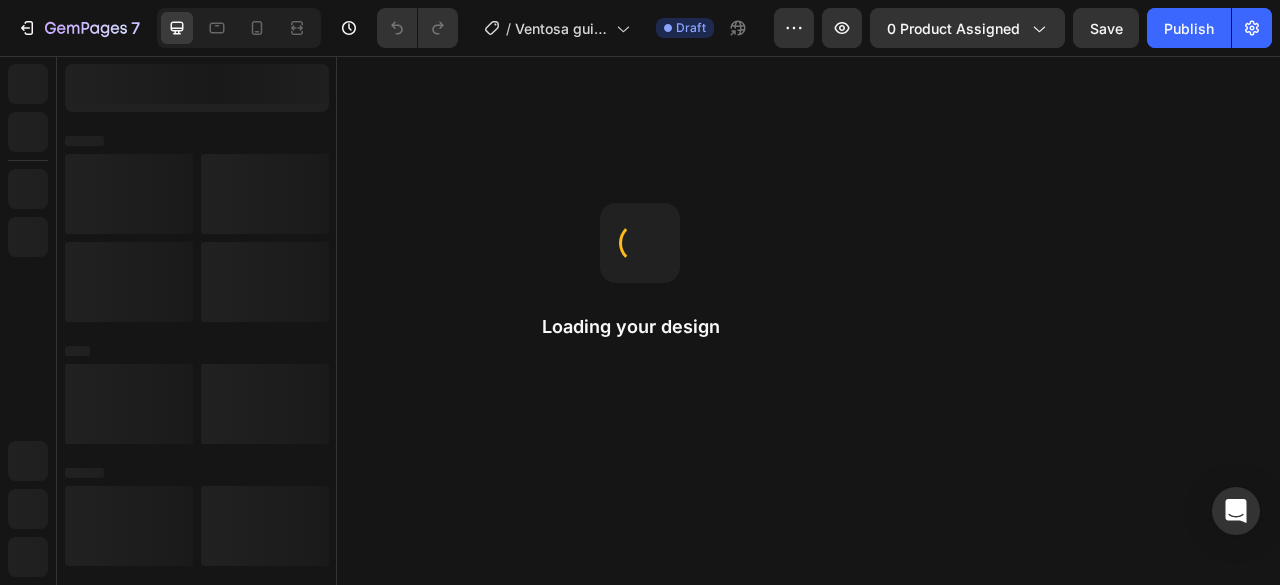 scroll, scrollTop: 0, scrollLeft: 0, axis: both 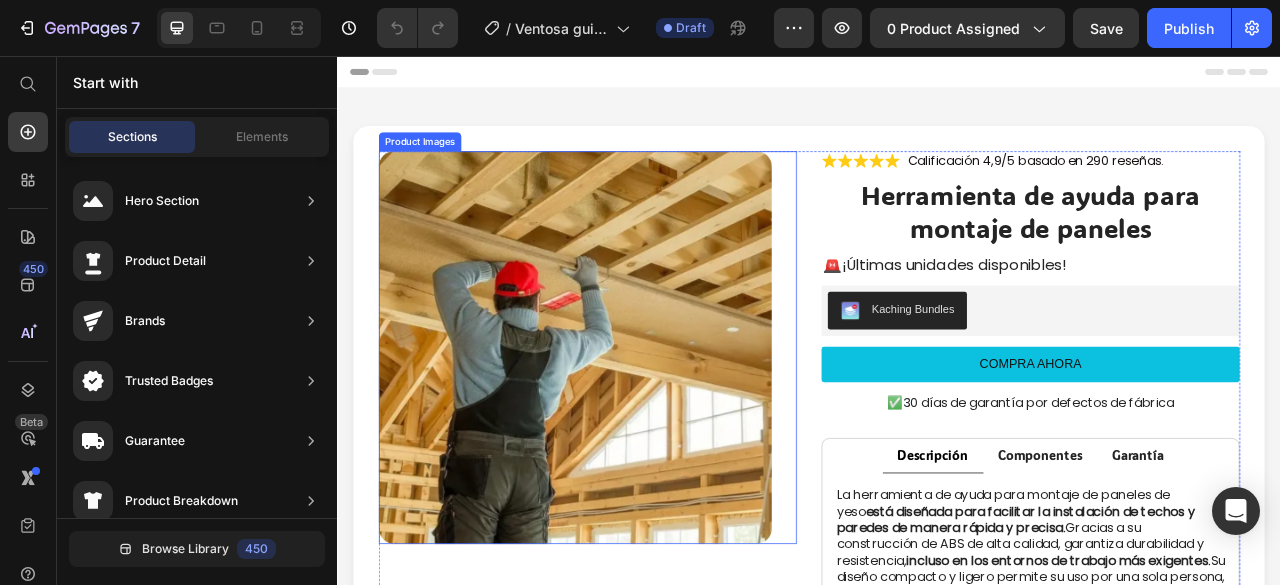 click at bounding box center [639, 427] 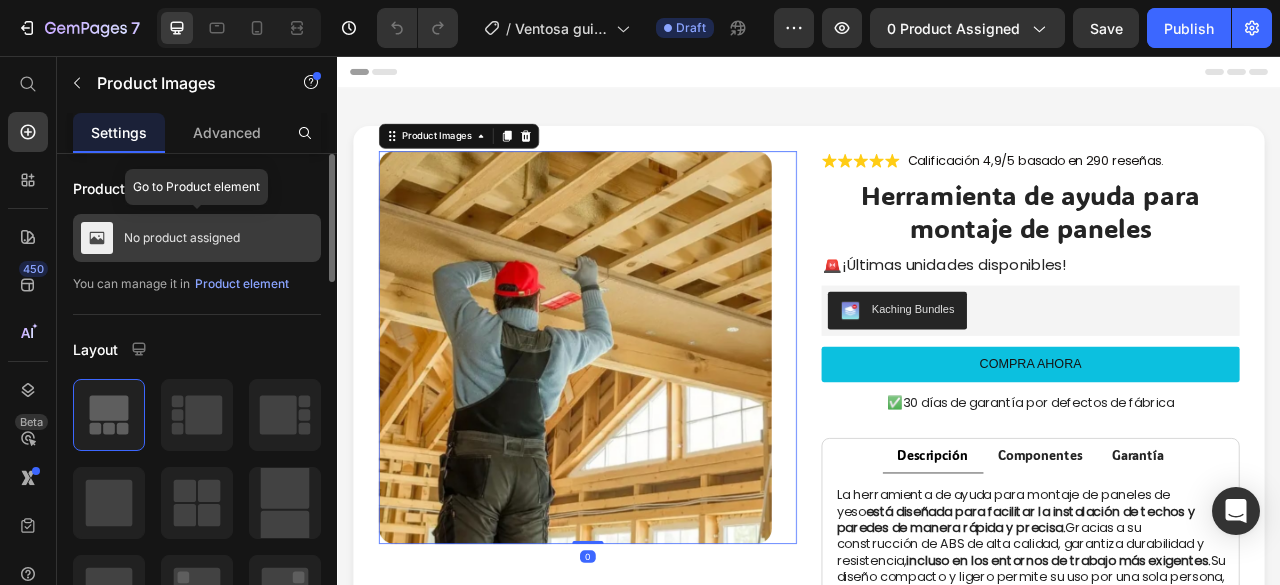 click on "No product assigned" at bounding box center (182, 238) 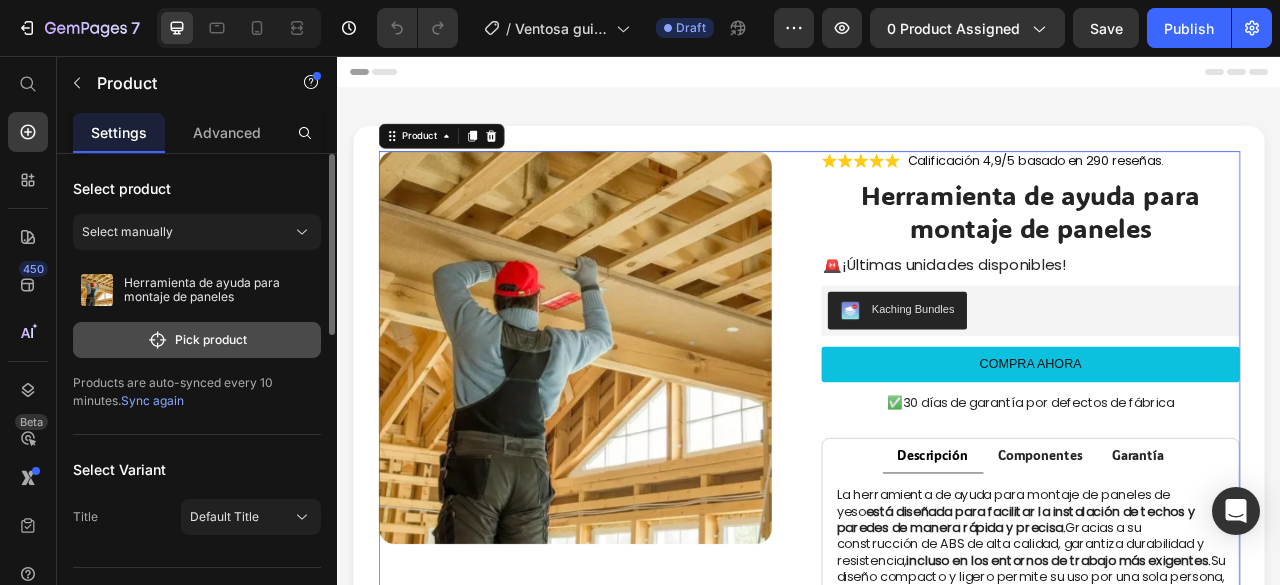 click on "Pick product" at bounding box center [197, 340] 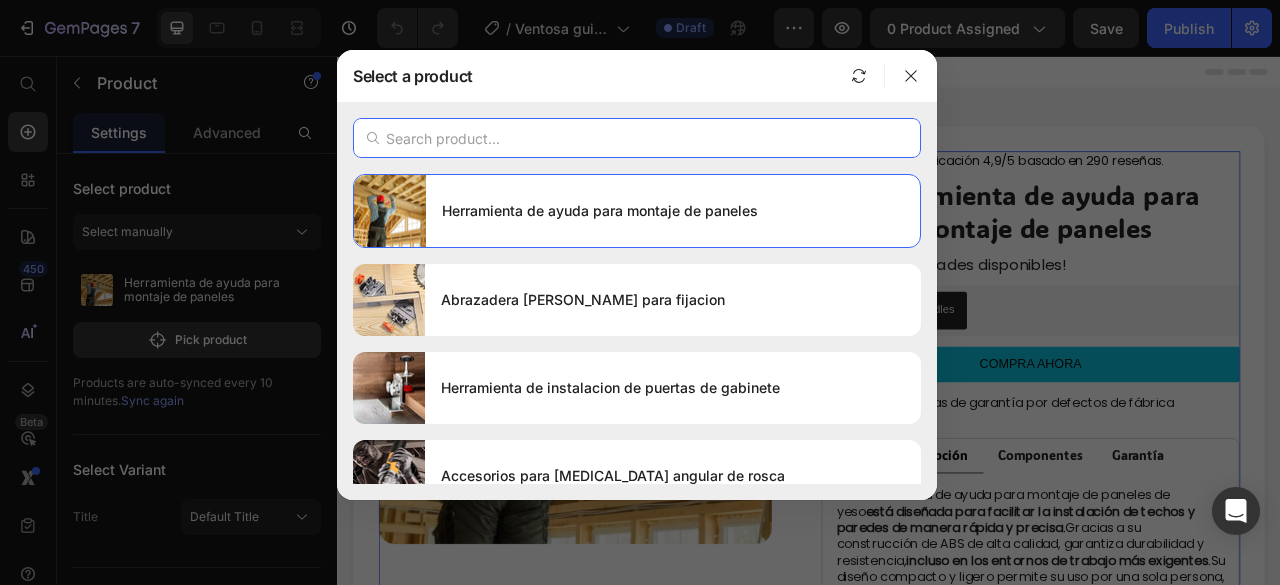 click at bounding box center [637, 138] 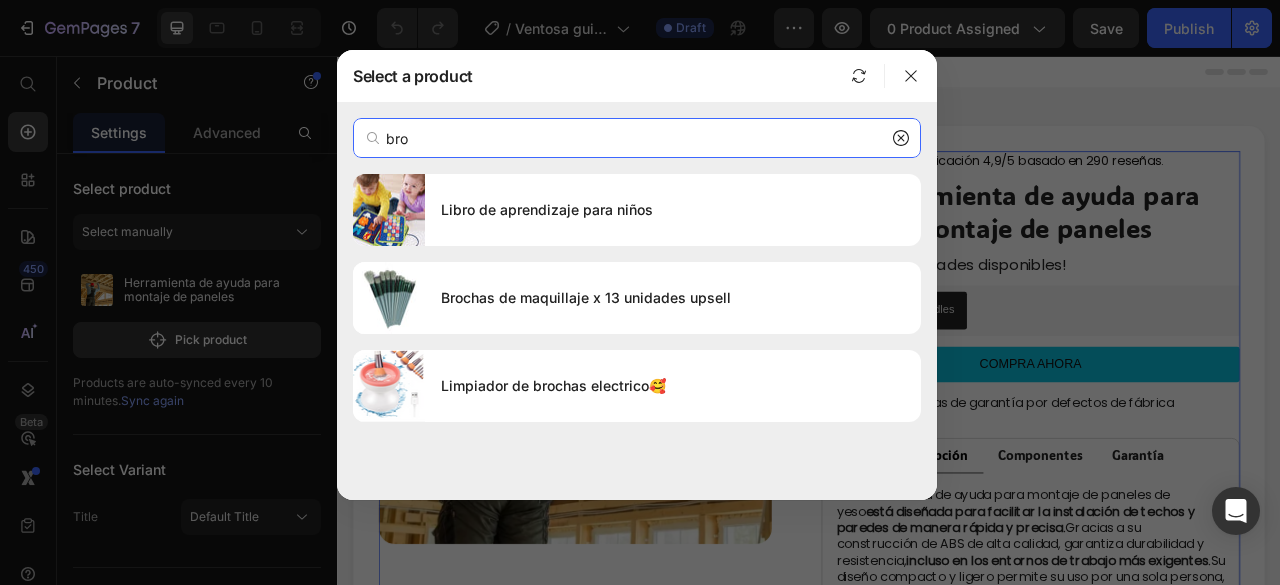 type on "bro" 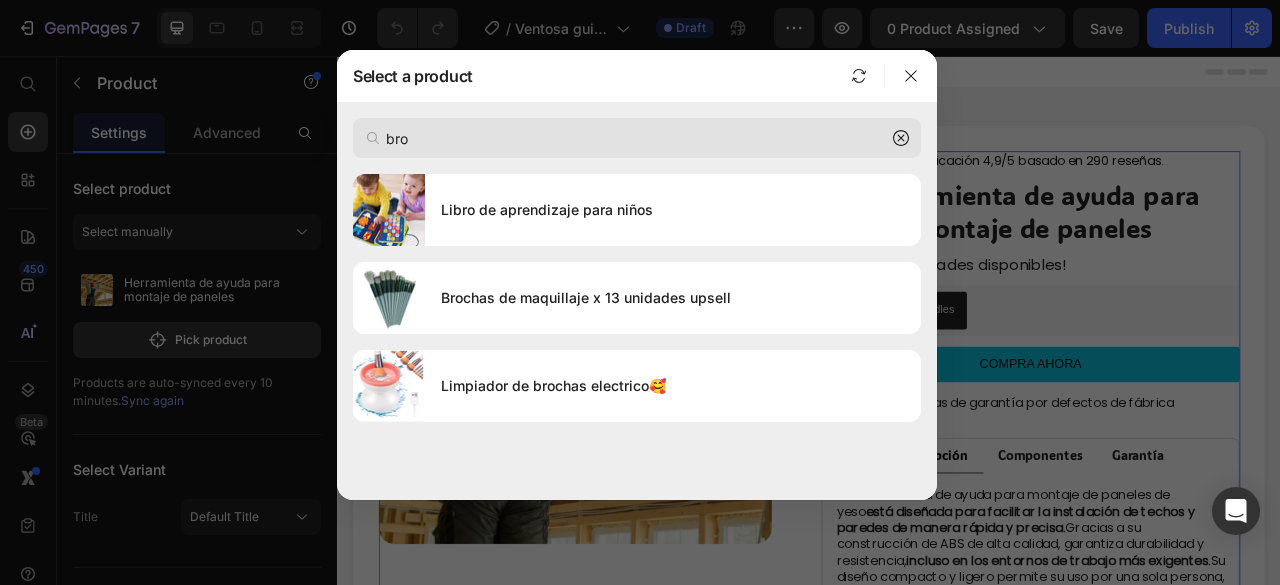 click 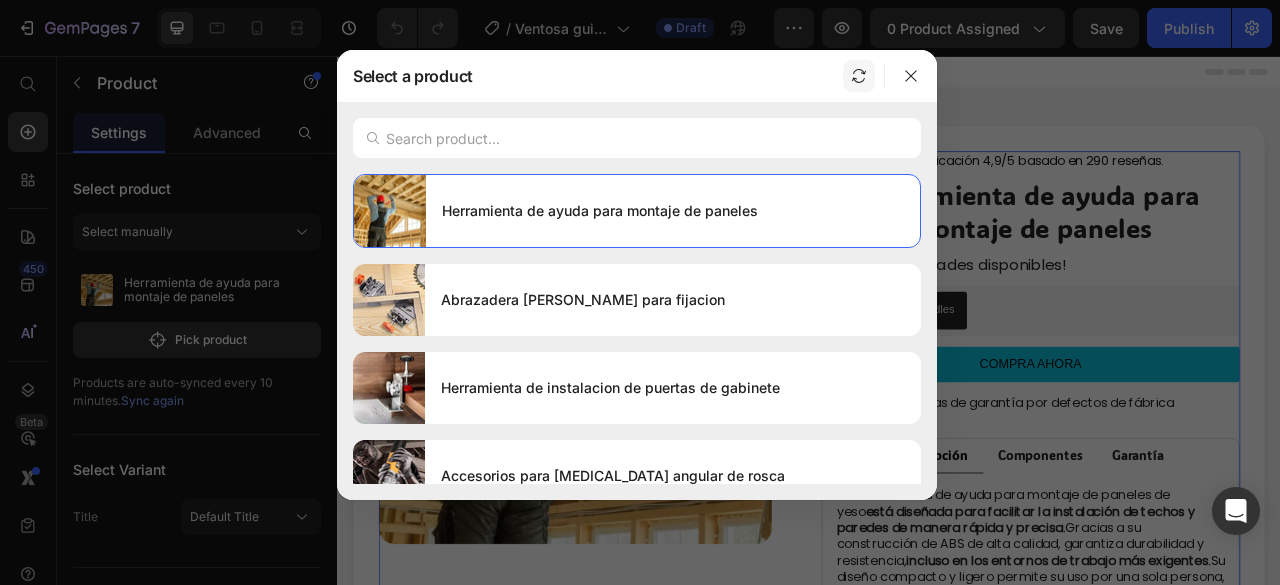 click 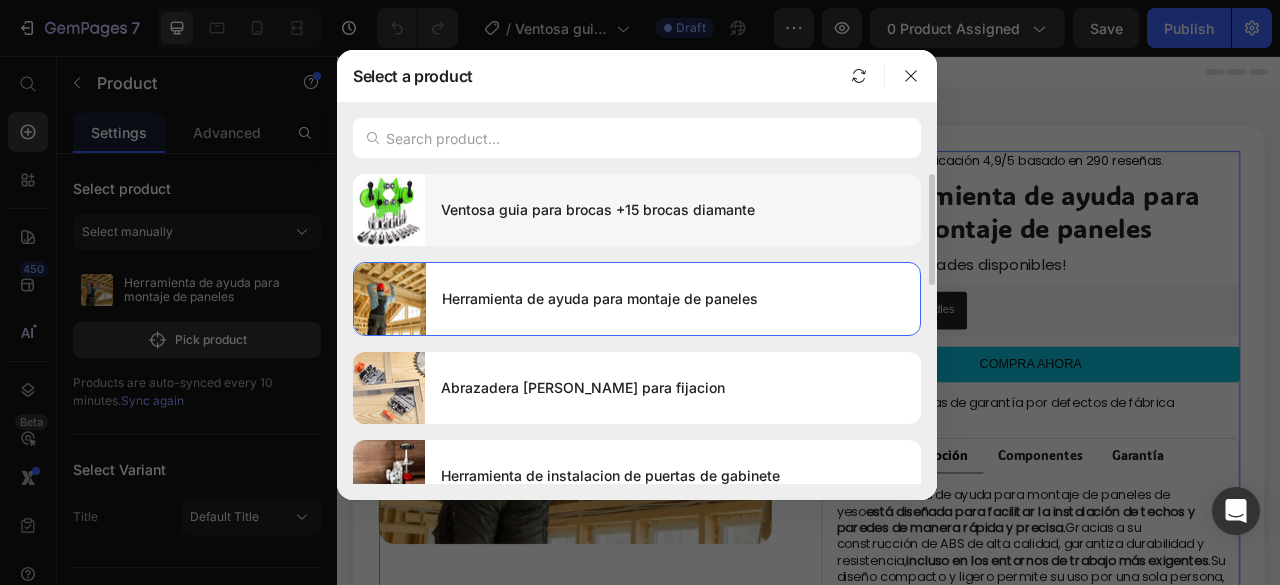 click on "Ventosa guia para brocas +15 brocas diamante" at bounding box center (673, 210) 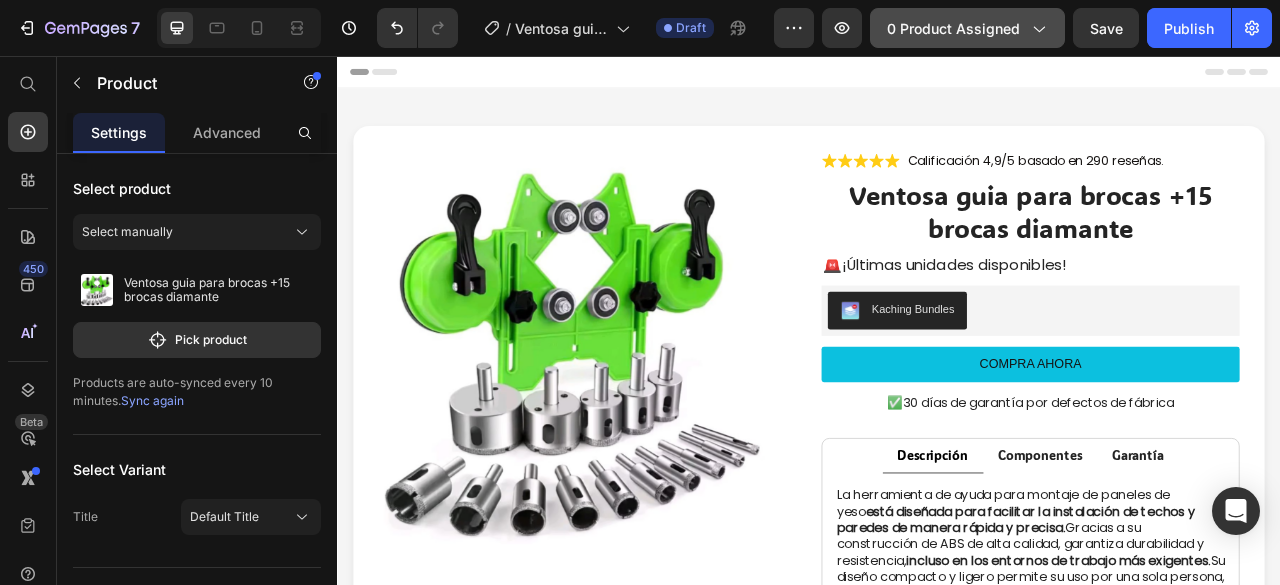 click on "0 product assigned" 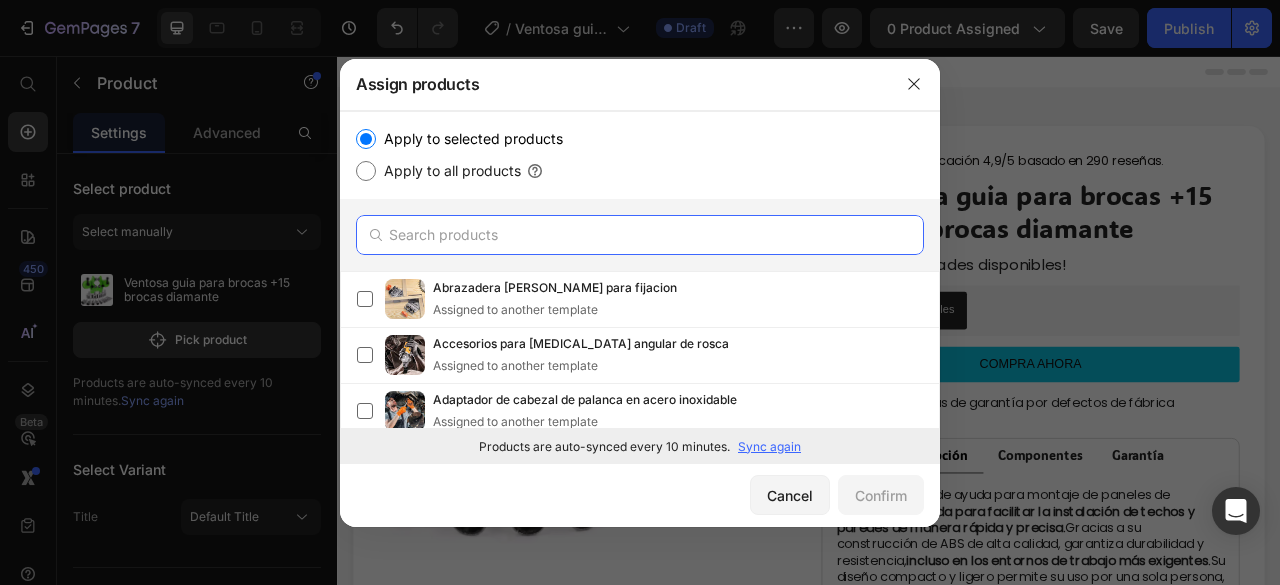 click at bounding box center (640, 235) 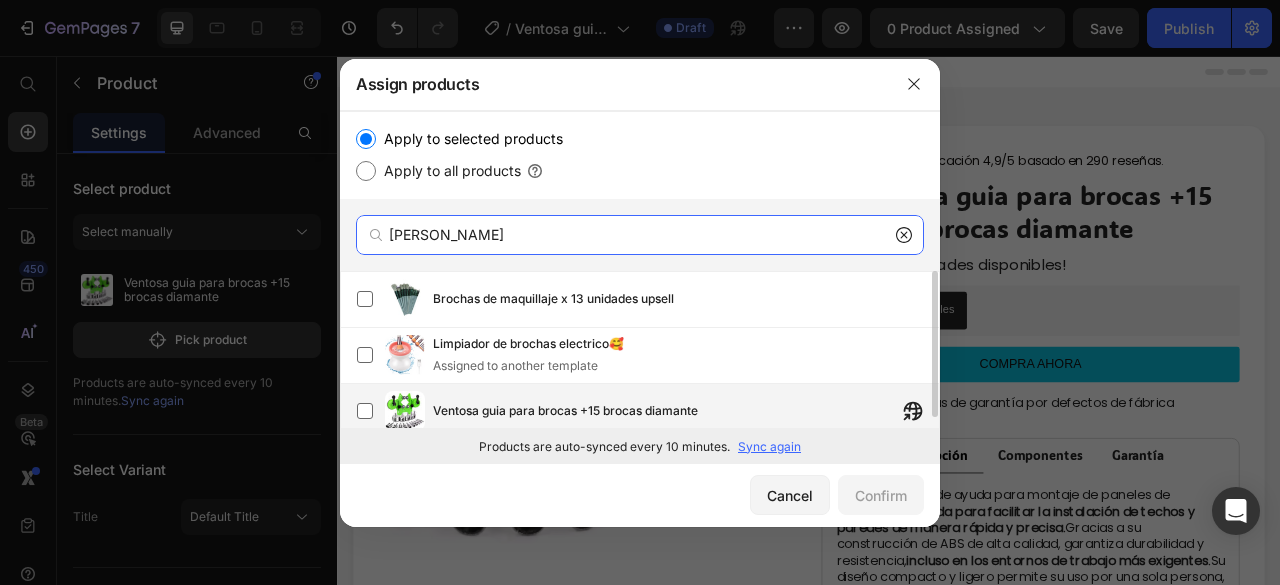 type on "[PERSON_NAME]" 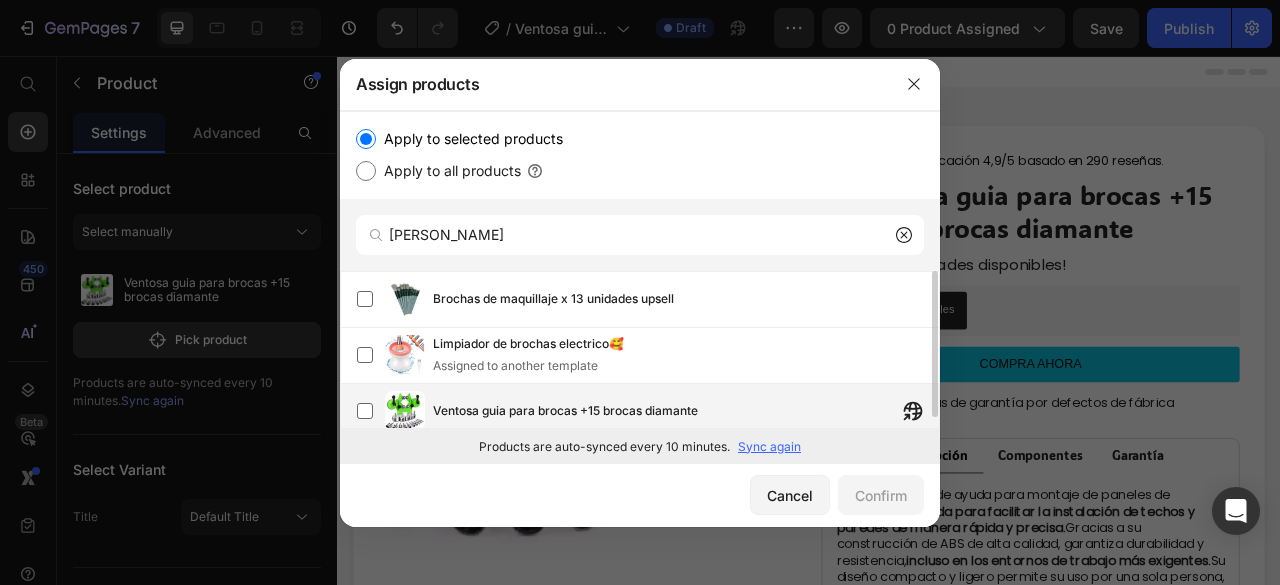 click on "Ventosa guia para brocas +15 brocas diamante" at bounding box center (686, 411) 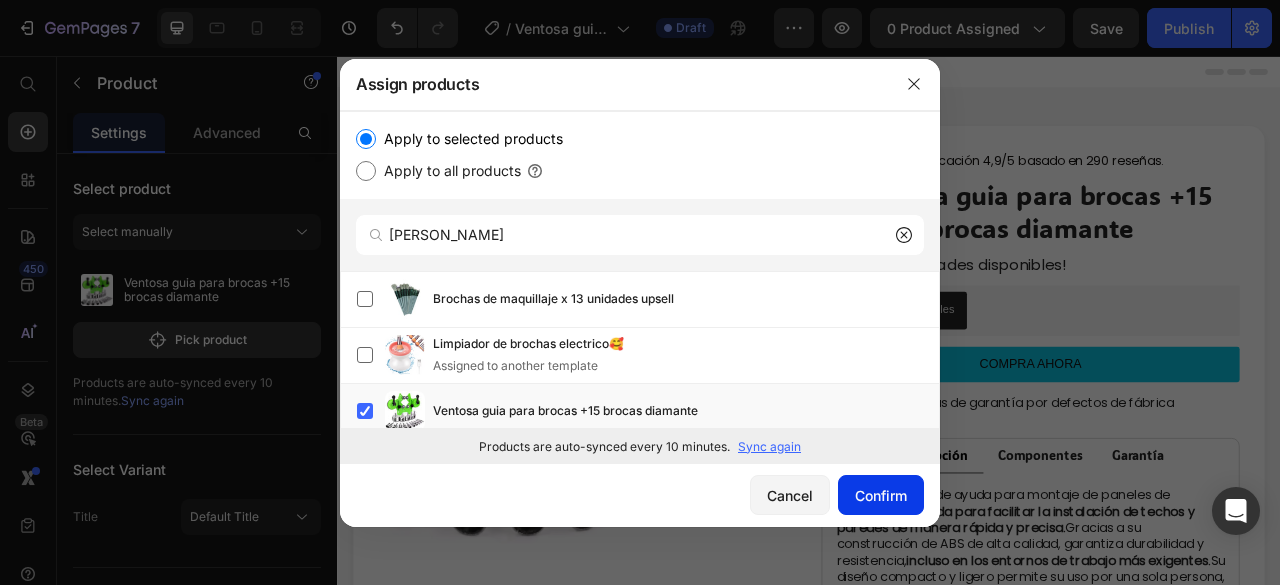 click on "Confirm" at bounding box center [881, 495] 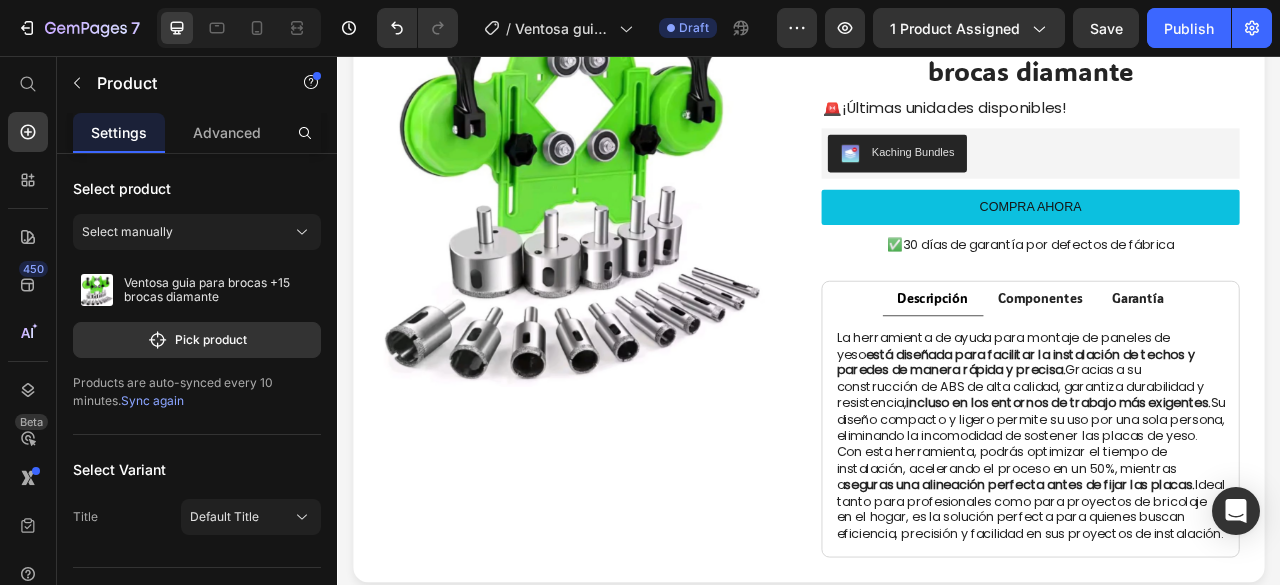 scroll, scrollTop: 300, scrollLeft: 0, axis: vertical 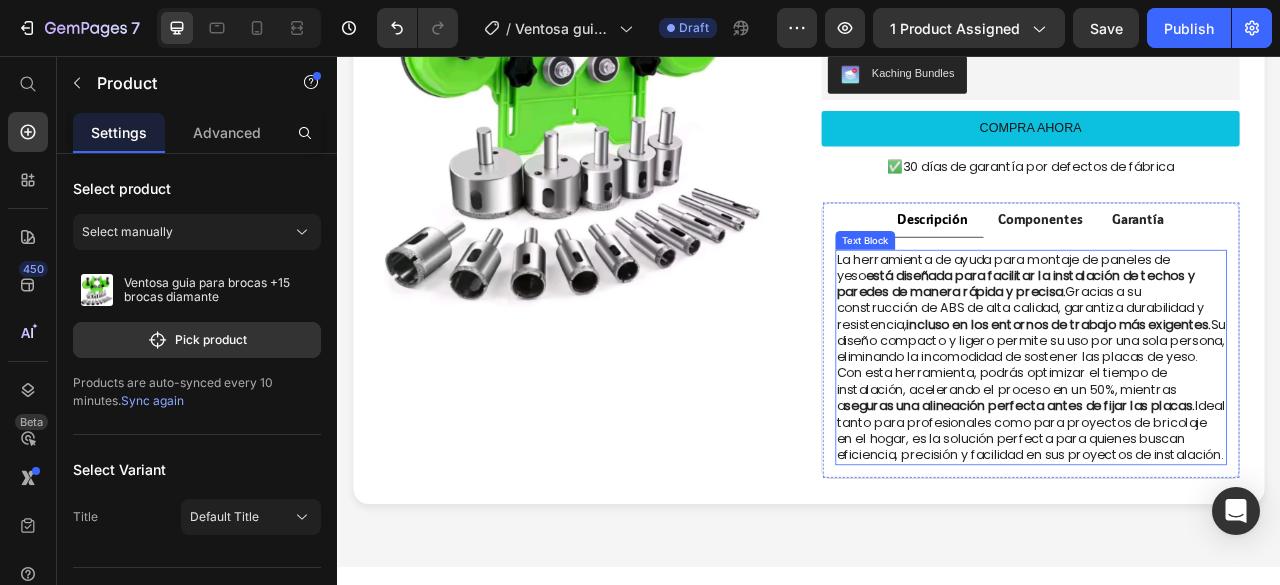 click on "La herramienta de ayuda para montaje de paneles de yeso  está diseñada para facilitar la instalación de techos y paredes de manera rápida y precisa.  Gracias a su construcción de ABS de alta calidad, garantiza durabilidad y resistencia,  incluso en los entornos de trabajo más exigentes.  Su diseño compacto y ligero permite su uso por una sola persona, eliminando la incomodidad de sostener las placas de yeso. Con esta herramienta, podrás optimizar el tiempo de instalación, acelerando el proceso en un 50%, mientras a seguras una alineación perfecta antes de fijar las placas.  Ideal tanto para profesionales como para proyectos de bricolaje en el hogar, es la solución perfecta para quienes buscan eficiencia, precisión y facilidad en sus proyectos de instalación." at bounding box center (1219, 440) 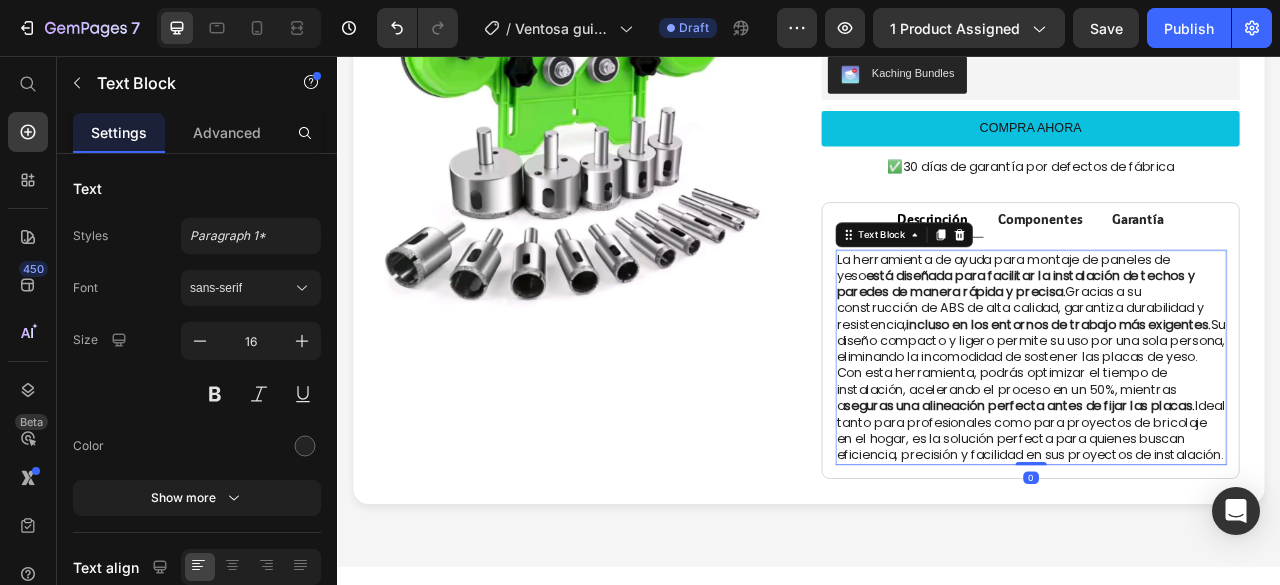 click on "La herramienta de ayuda para montaje de paneles de yeso  está diseñada para facilitar la instalación de techos y paredes de manera rápida y precisa.  Gracias a su construcción de ABS de alta calidad, garantiza durabilidad y resistencia,  incluso en los entornos de trabajo más exigentes.  Su diseño compacto y ligero permite su uso por una sola persona, eliminando la incomodidad de sostener las placas de yeso. Con esta herramienta, podrás optimizar el tiempo de instalación, acelerando el proceso en un 50%, mientras a seguras una alineación perfecta antes de fijar las placas.  Ideal tanto para profesionales como para proyectos de bricolaje en el hogar, es la solución perfecta para quienes buscan eficiencia, precisión y facilidad en sus proyectos de instalación." at bounding box center (1219, 440) 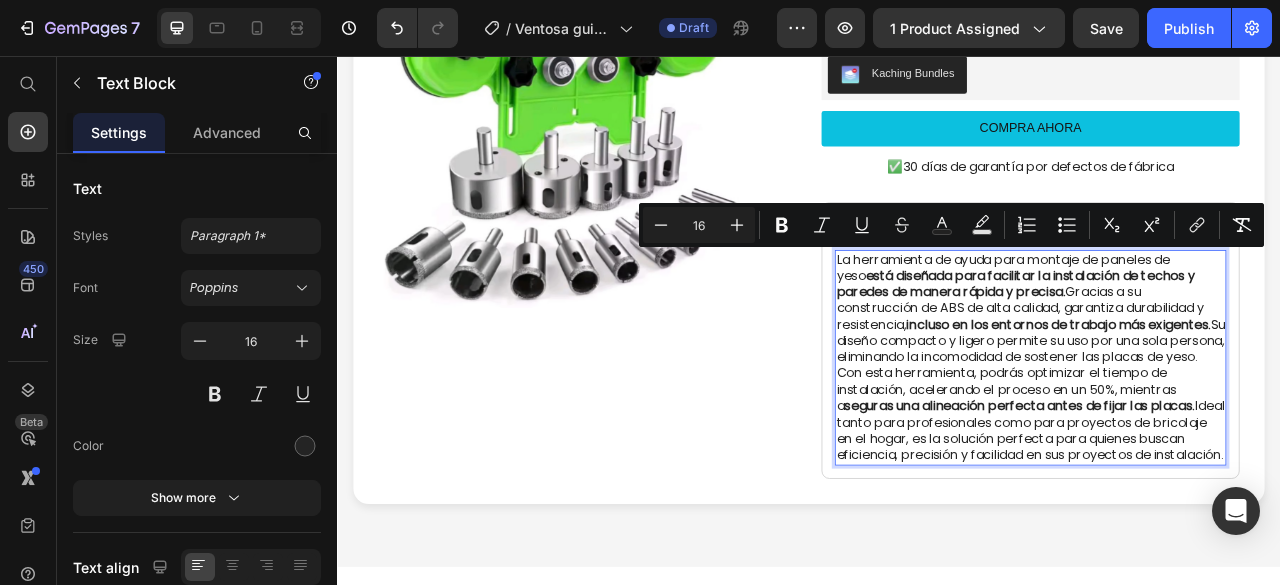 drag, startPoint x: 1184, startPoint y: 584, endPoint x: 966, endPoint y: 316, distance: 345.4678 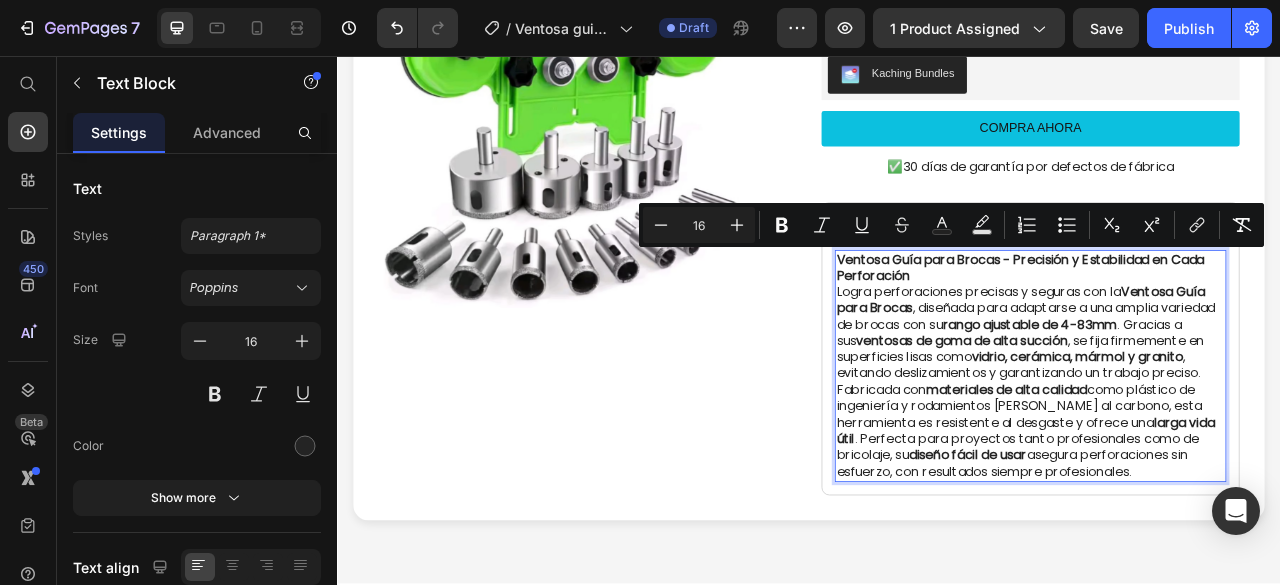 scroll, scrollTop: 50, scrollLeft: 0, axis: vertical 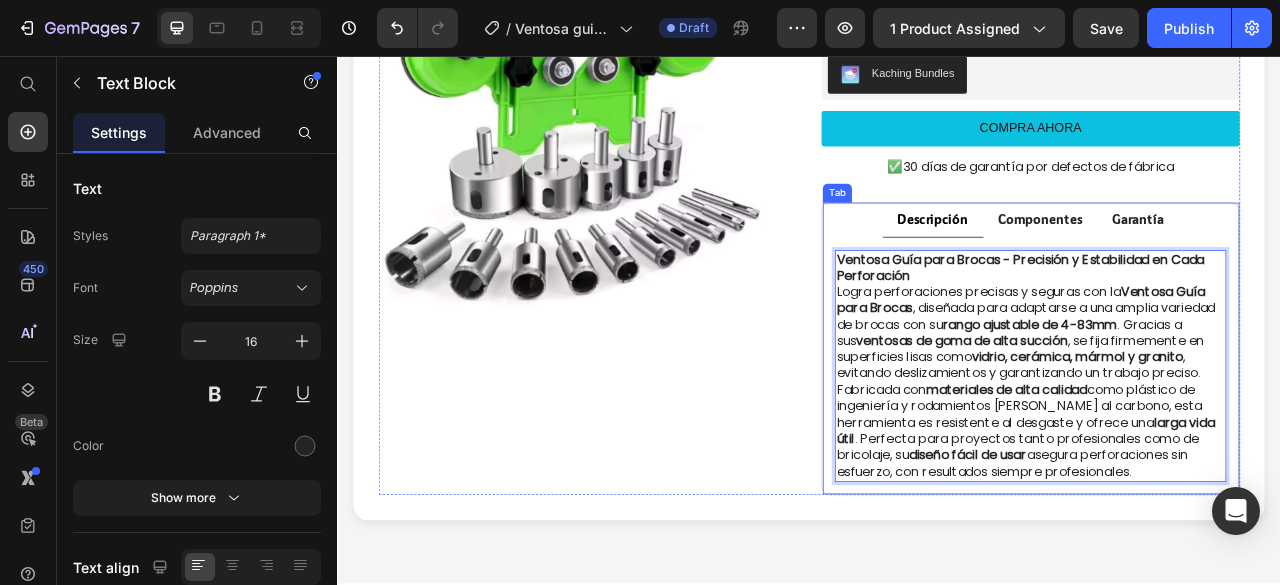 click on "Componentes" at bounding box center [1231, 264] 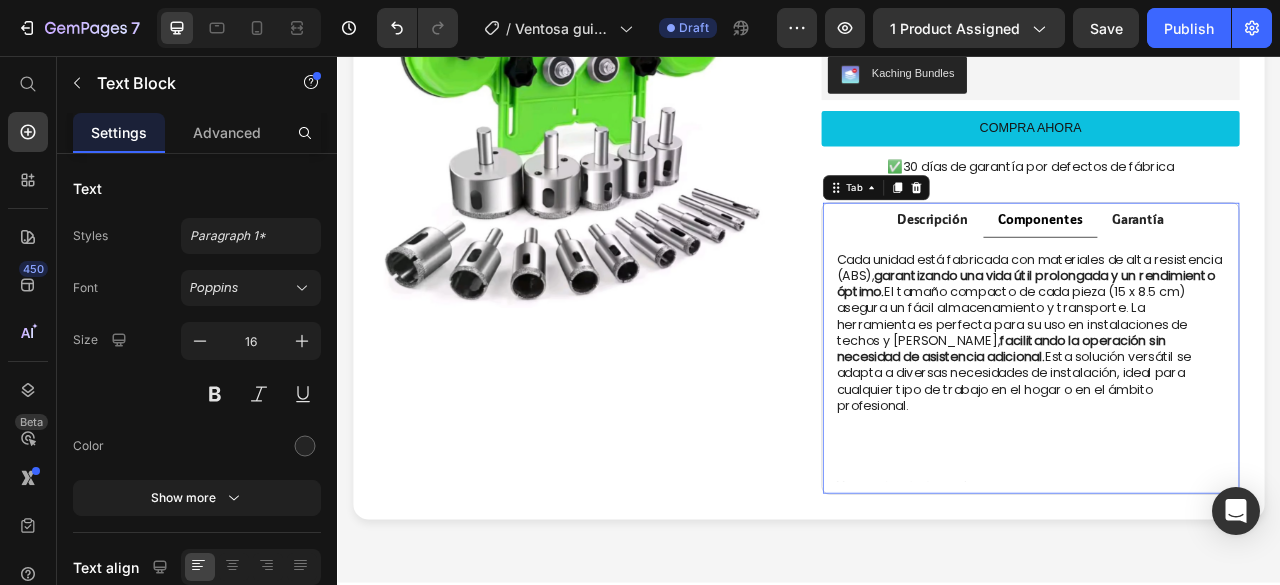 scroll, scrollTop: 0, scrollLeft: 0, axis: both 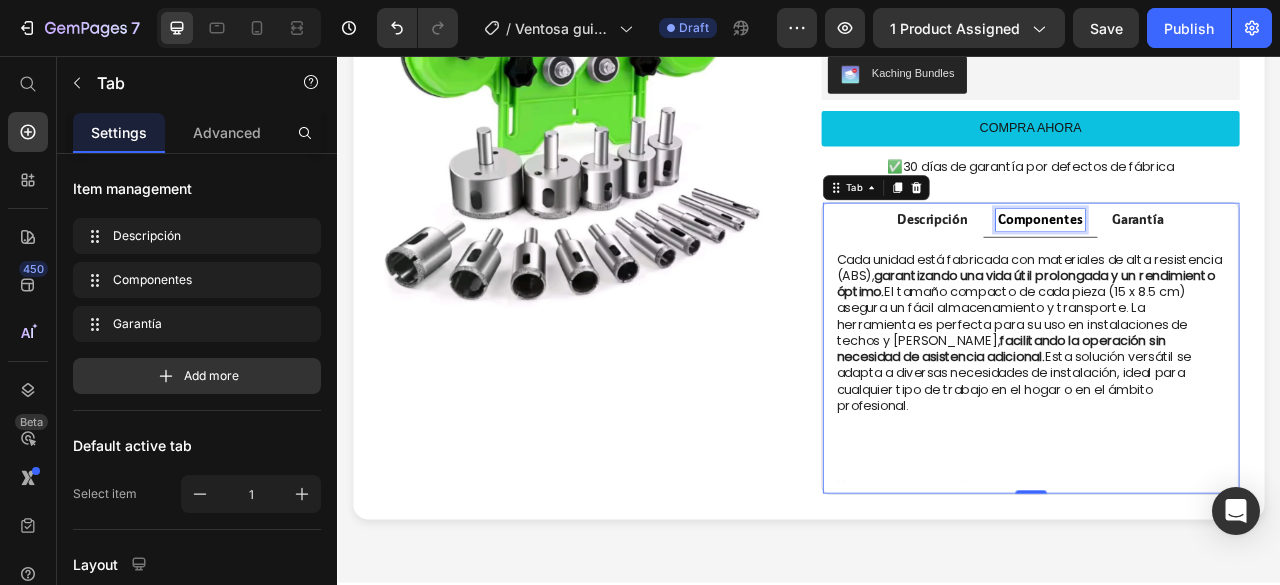 click on "Componentes" at bounding box center [1231, 264] 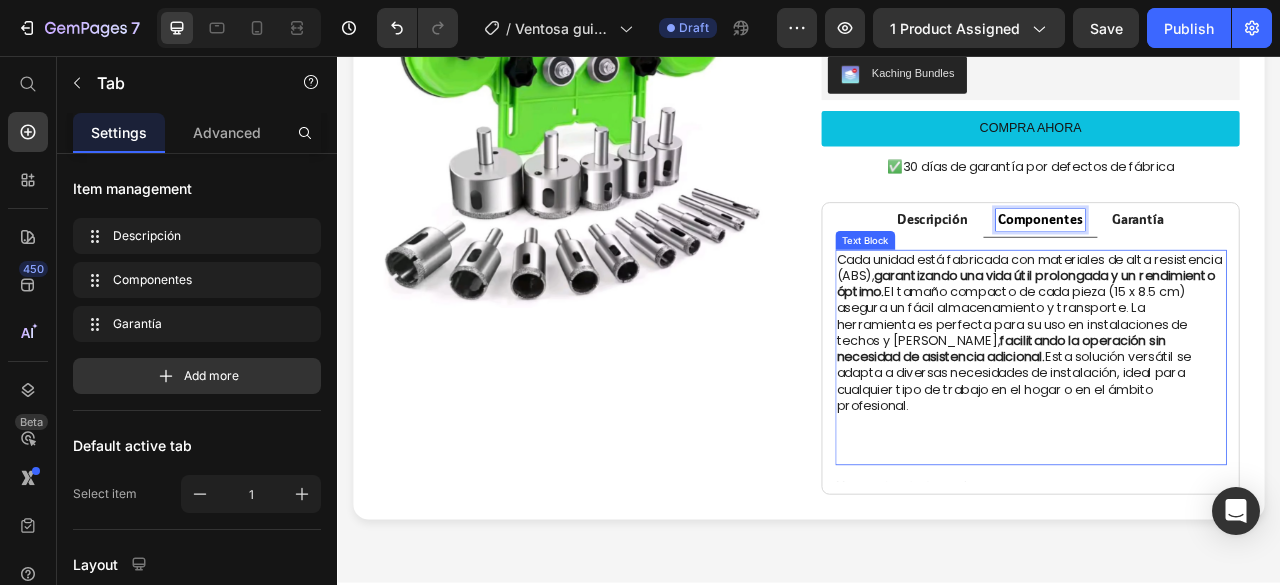 click on "Cada unidad está fabricada con materiales de alta resistencia (ABS),  garantizando una vida útil prolongada y un rendimiento óptimo.  El tamaño compacto de cada pieza (15 x 8.5 cm) asegura un fácil almacenamiento y transporte. La herramienta es perfecta para su uso en instalaciones de techos y [PERSON_NAME],  facilitando la operación sin necesidad de asistencia adicional.  Esta solución versátil se adapta a diversas necesidades de instalación, ideal para cualquier tipo de trabajo en el hogar o en el ámbito profesional." at bounding box center [1219, 409] 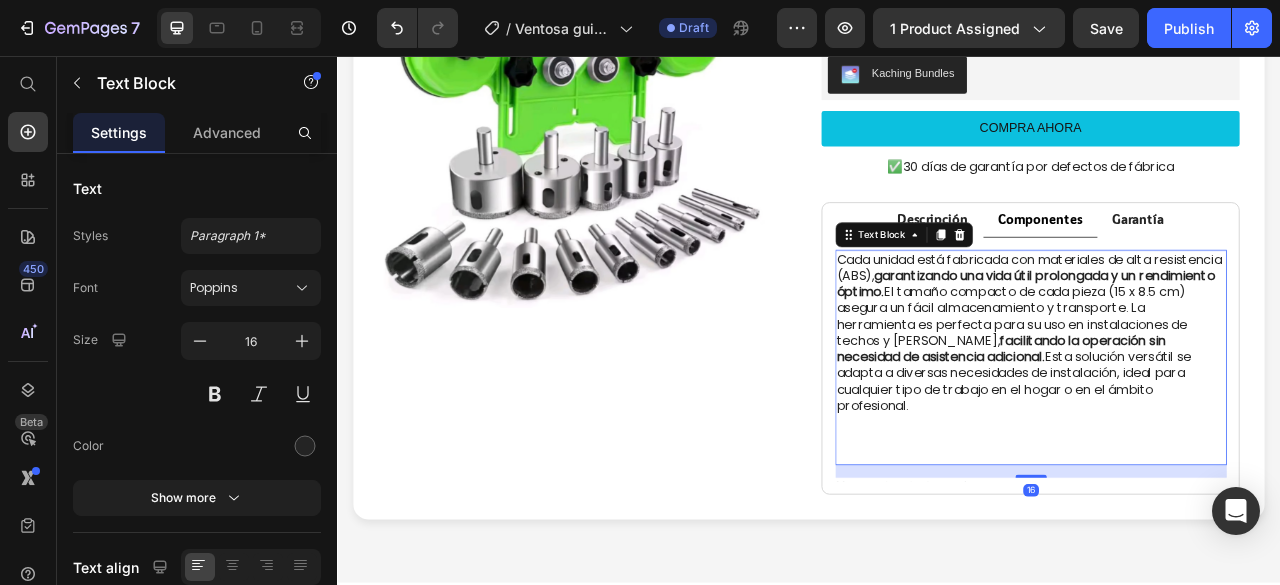 click on "Cada unidad está fabricada con materiales de alta resistencia (ABS),  garantizando una vida útil prolongada y un rendimiento óptimo.  El tamaño compacto de cada pieza (15 x 8.5 cm) asegura un fácil almacenamiento y transporte. La herramienta es perfecta para su uso en instalaciones de techos y [PERSON_NAME],  facilitando la operación sin necesidad de asistencia adicional.  Esta solución versátil se adapta a diversas necesidades de instalación, ideal para cualquier tipo de trabajo en el hogar o en el ámbito profesional." at bounding box center [1219, 409] 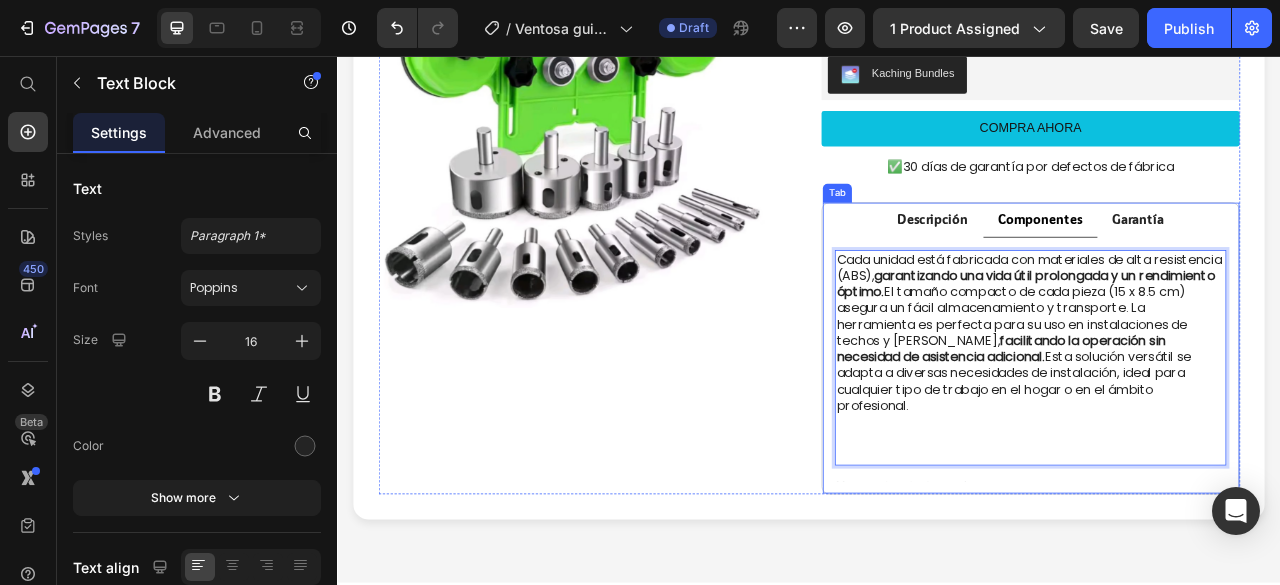 drag, startPoint x: 1073, startPoint y: 498, endPoint x: 948, endPoint y: 318, distance: 219.14607 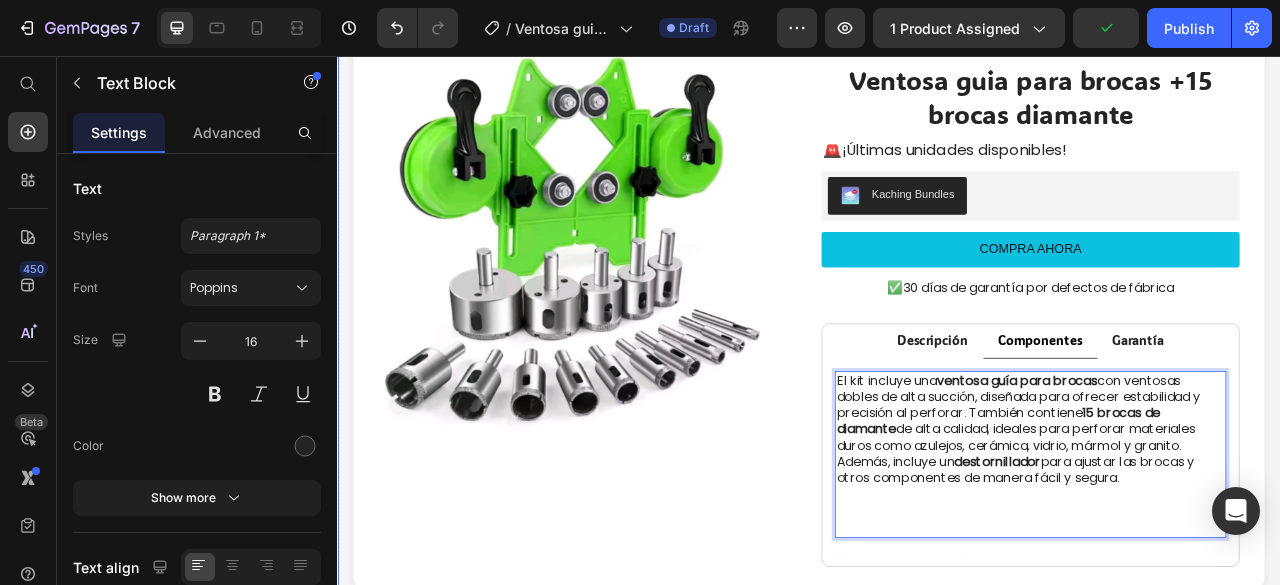 scroll, scrollTop: 100, scrollLeft: 0, axis: vertical 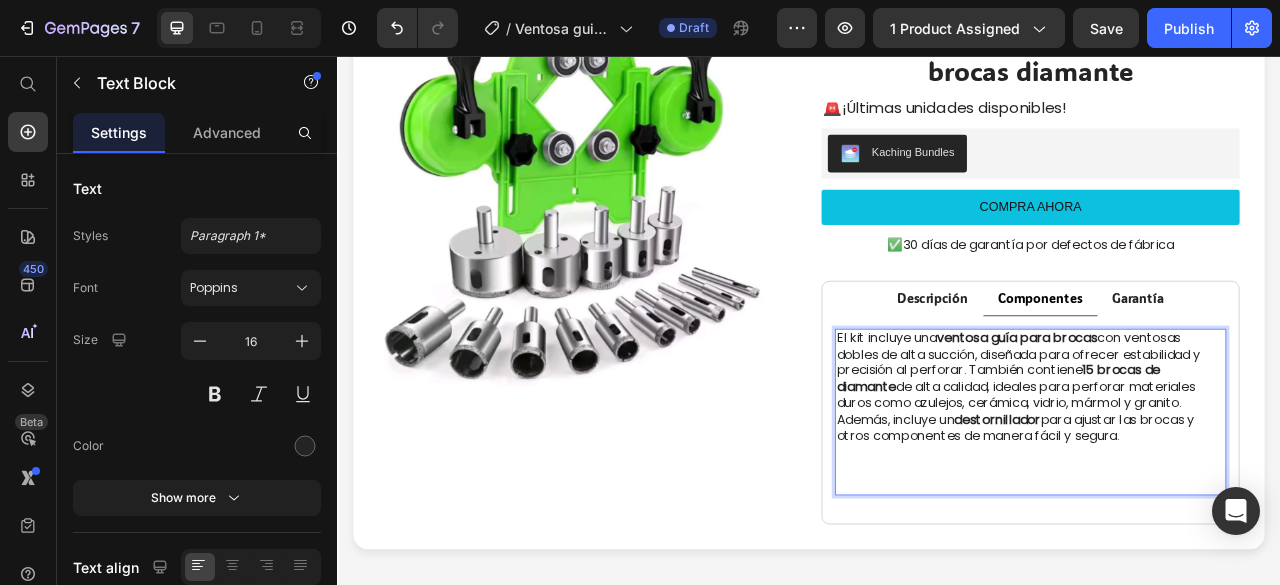 click at bounding box center (1219, 560) 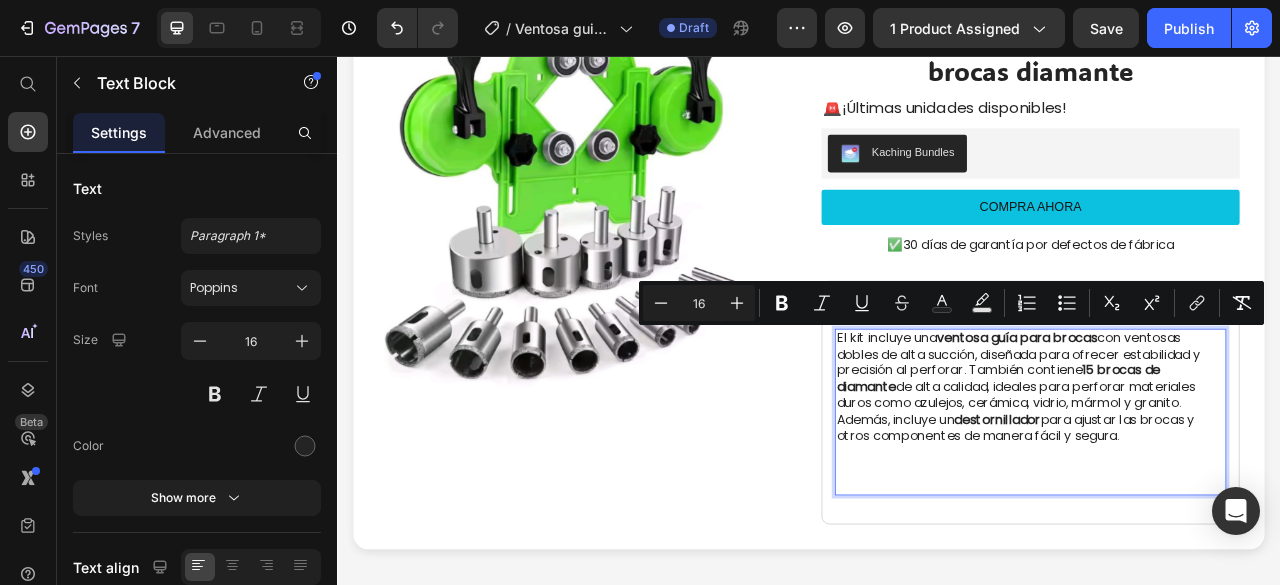 drag, startPoint x: 1354, startPoint y: 544, endPoint x: 961, endPoint y: 414, distance: 413.94324 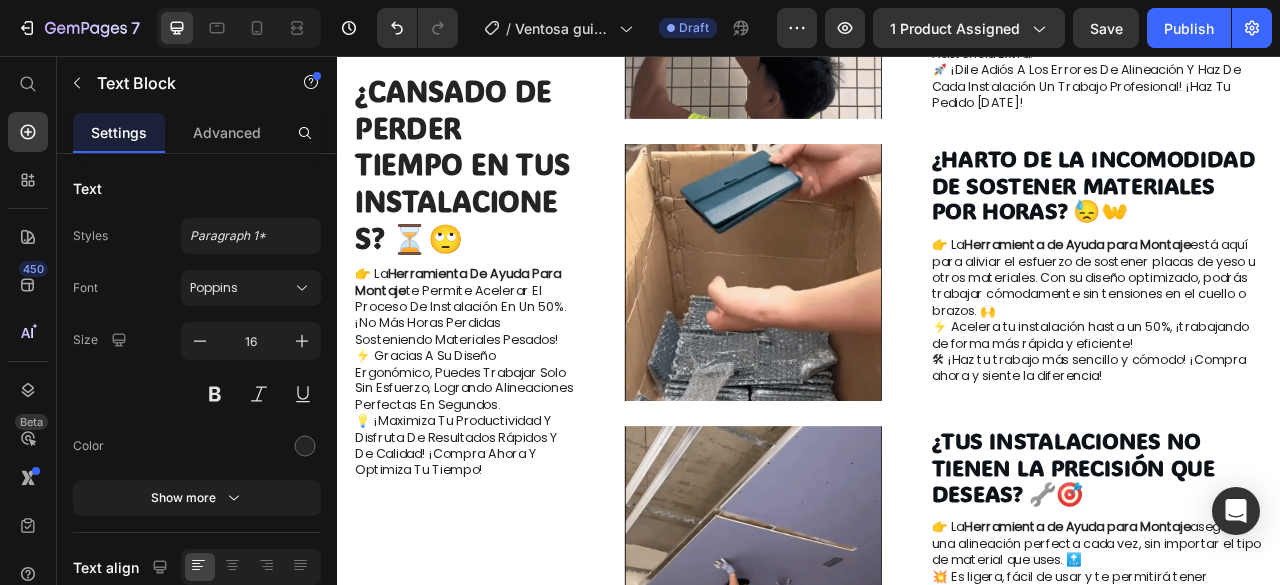 scroll, scrollTop: 1405, scrollLeft: 0, axis: vertical 